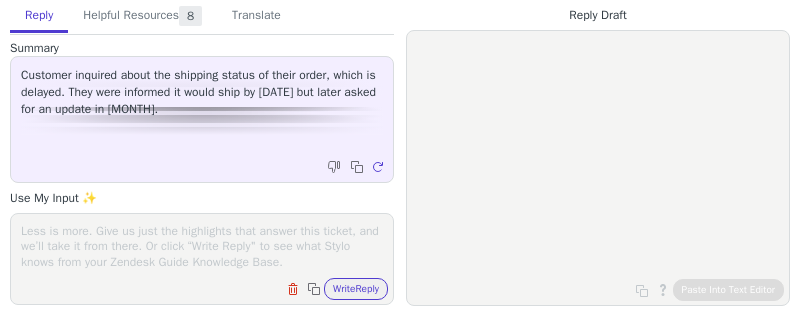 scroll, scrollTop: 0, scrollLeft: 0, axis: both 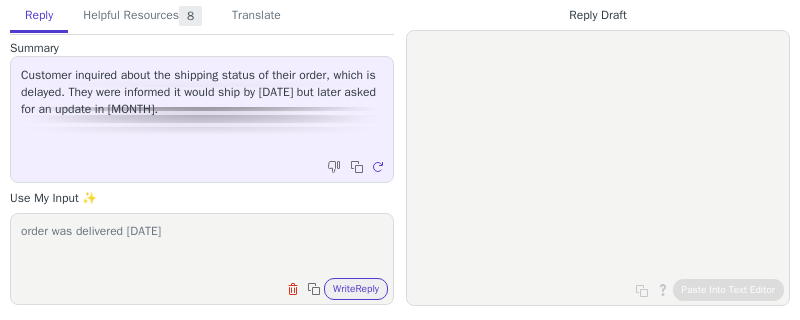 paste on "https://www.ontrac.com/tracking/?number=1LSD9ER000A8RSZ" 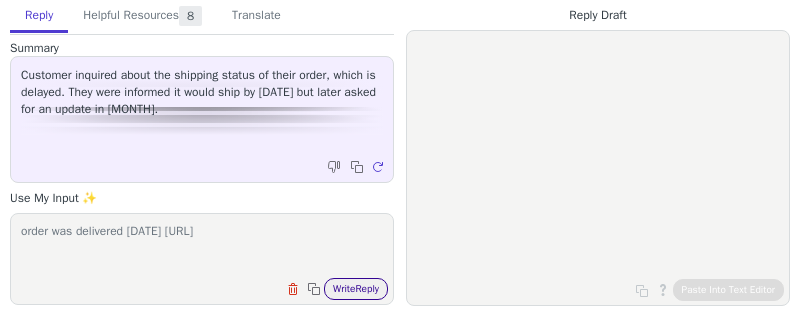type on "order was delivered yesterday https://www.ontrac.com/tracking/?number=1LSD9ER000A8RSZ" 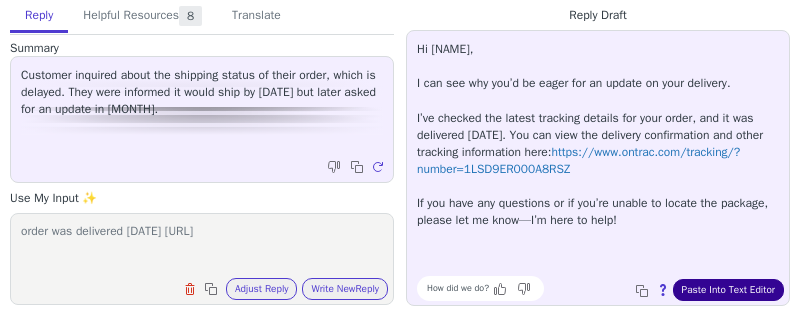 click on "Paste Into Text Editor" at bounding box center (728, 290) 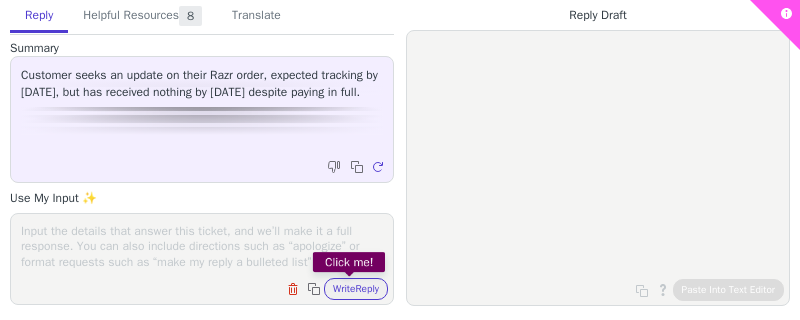 scroll, scrollTop: 0, scrollLeft: 0, axis: both 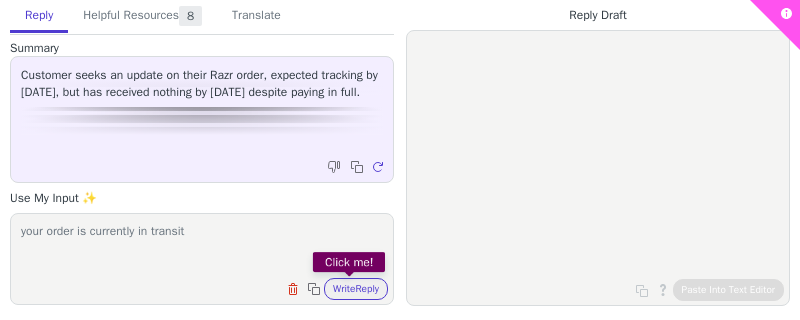 paste on "https://webtrack.dhlglobalmail.com/orders/[TRACKING_ID]/details/[TRACKING_ID]" 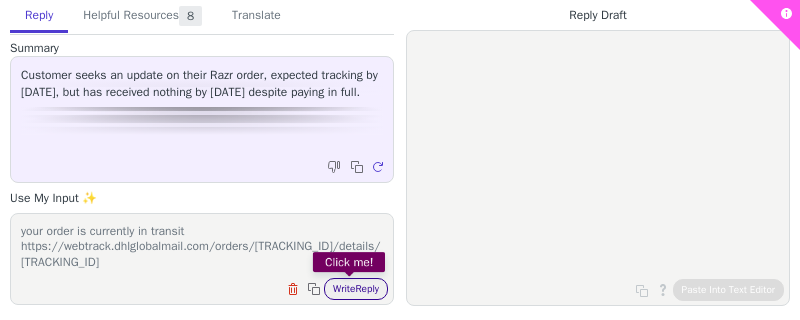 type on "your order is currently in transit https://webtrack.dhlglobalmail.com/orders/[TRACKING_ID]/details/[TRACKING_ID]" 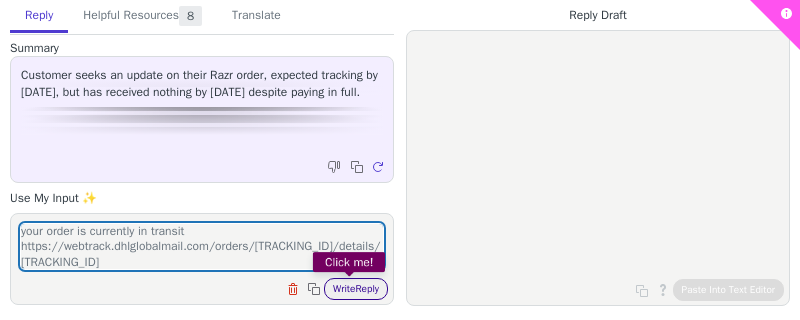 click on "Write  Reply" at bounding box center (356, 289) 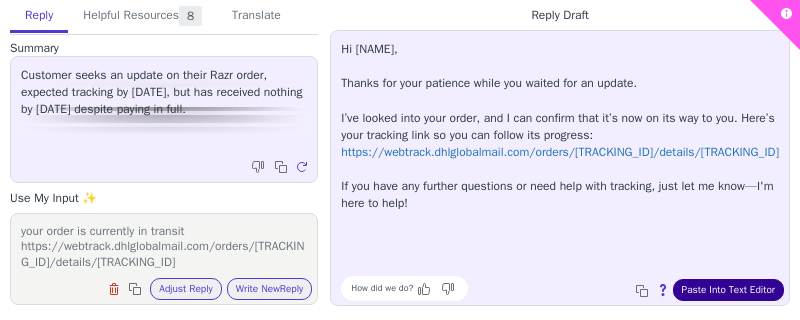 scroll, scrollTop: 291, scrollLeft: 0, axis: vertical 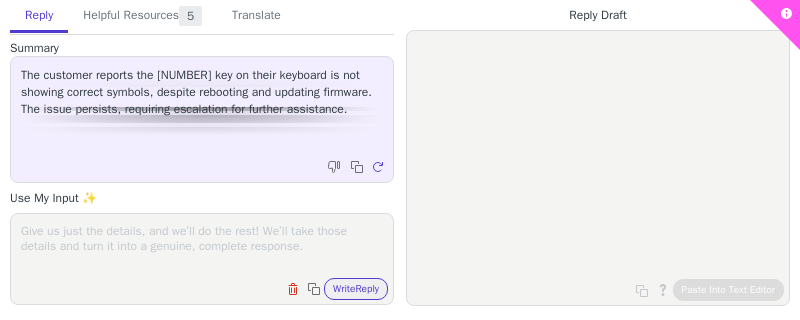 click at bounding box center (202, 246) 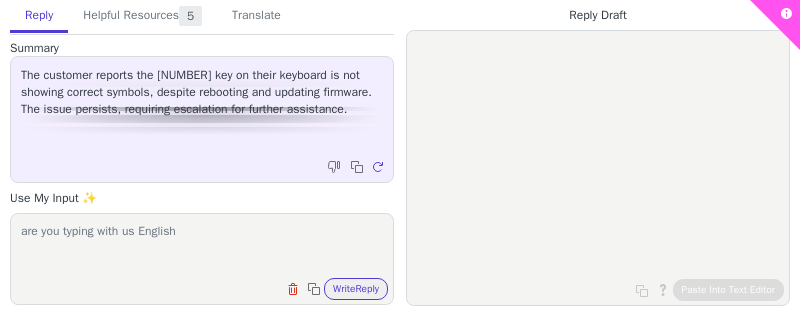 click on "are you typing with us English" at bounding box center [202, 246] 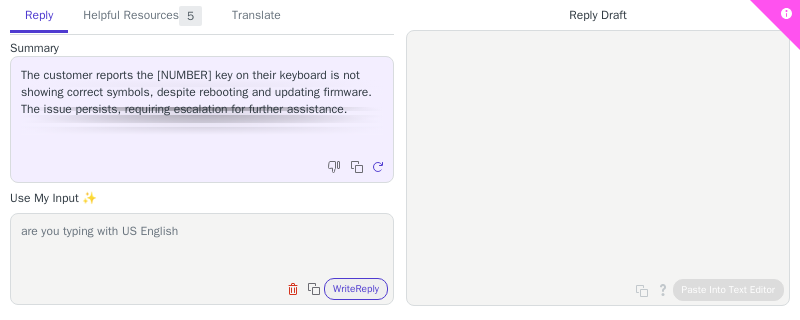 click on "are you typing with US English" at bounding box center [202, 246] 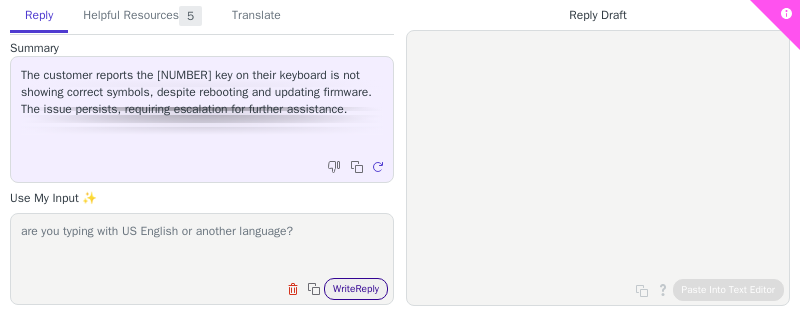 type on "are you typing with US English or another language?" 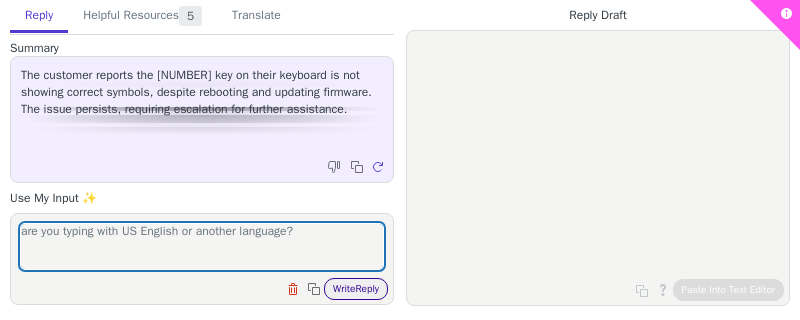 click on "Write  Reply" at bounding box center (356, 289) 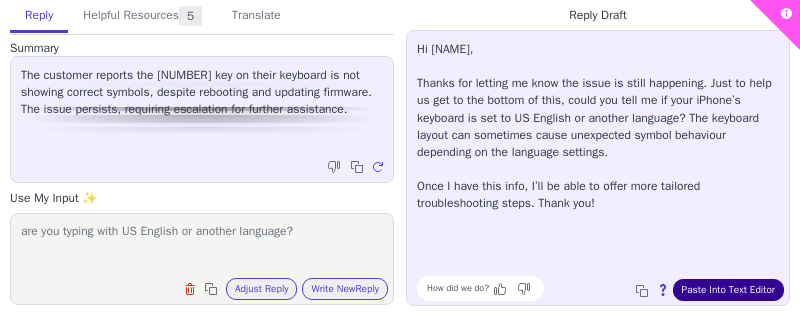 click on "Paste Into Text Editor" at bounding box center [728, 290] 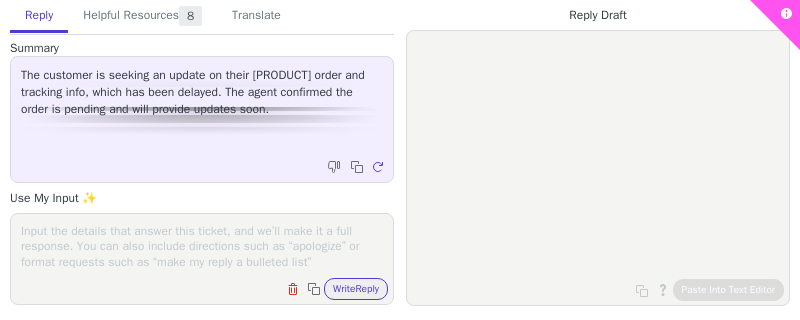 scroll, scrollTop: 0, scrollLeft: 0, axis: both 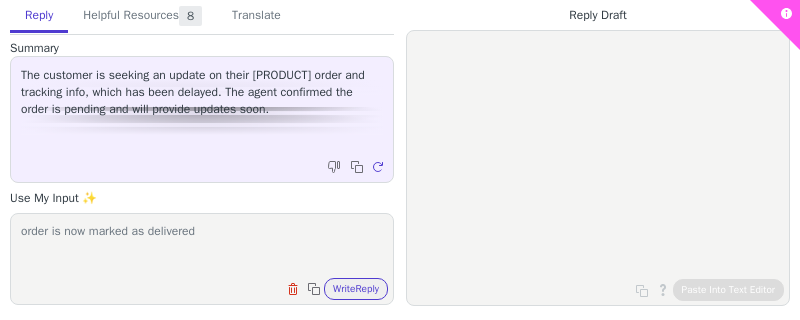 paste on "https://webtrack.dhlglobalmail.com/orders/33872507037303115/details/420479049261290326135018519762" 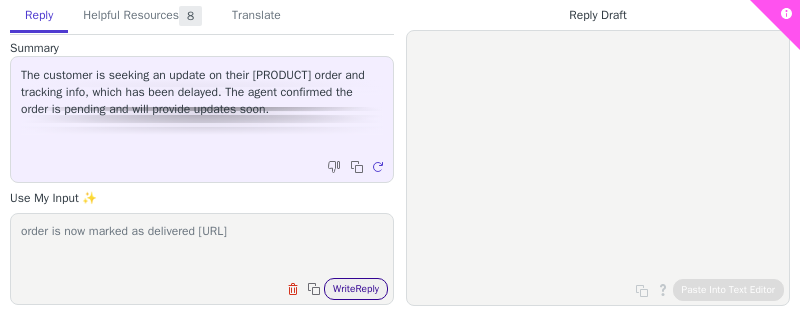 type on "order is now marked as delivered https://webtrack.dhlglobalmail.com/orders/33872507037303115/details/420479049261290326135018519762" 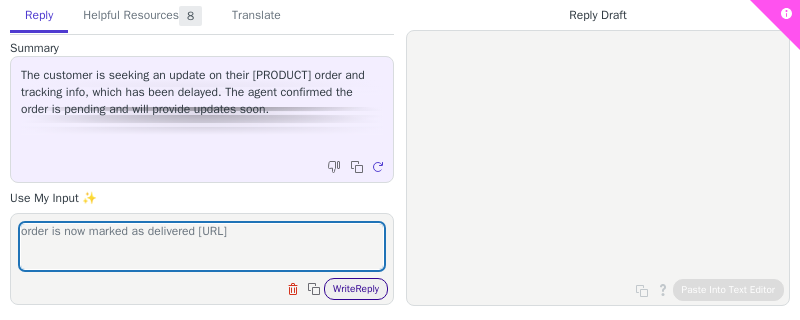 click on "Write  Reply" at bounding box center [356, 289] 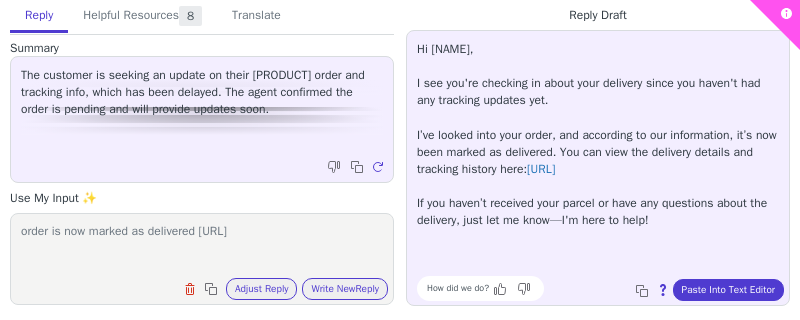 scroll, scrollTop: 291, scrollLeft: 0, axis: vertical 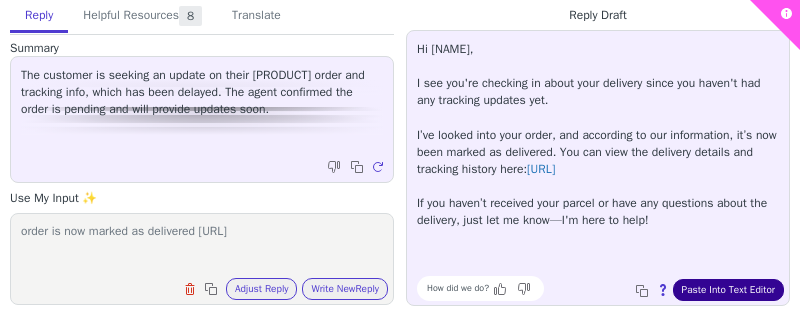 click on "Paste Into Text Editor" at bounding box center (728, 290) 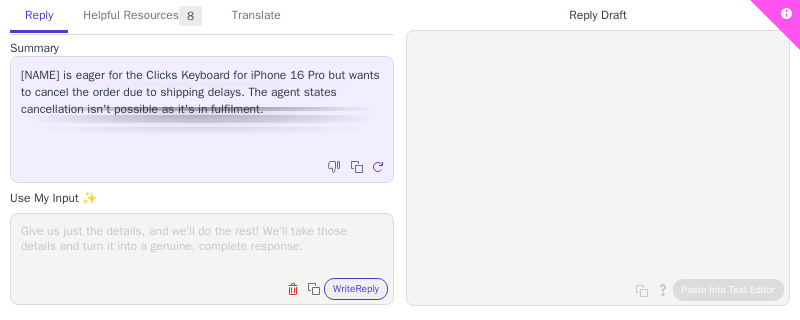 scroll, scrollTop: 0, scrollLeft: 0, axis: both 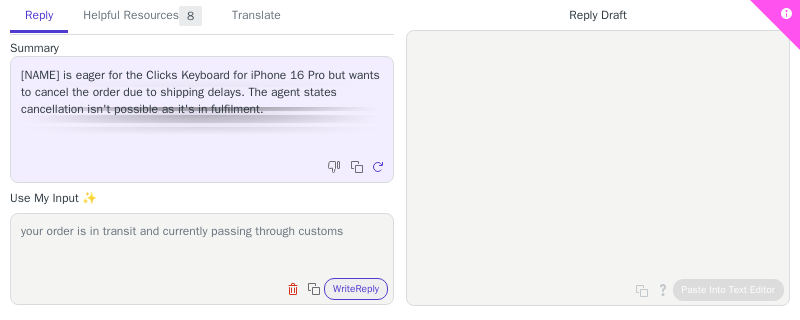 paste on "[URL]" 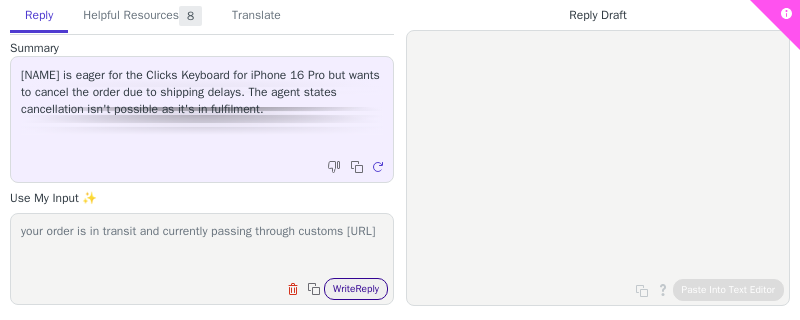type on "your order is in transit and currently passing through customs [URL]" 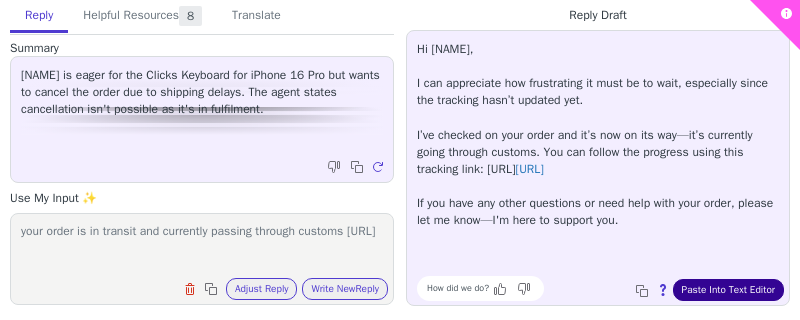 click on "Paste Into Text Editor" at bounding box center [728, 290] 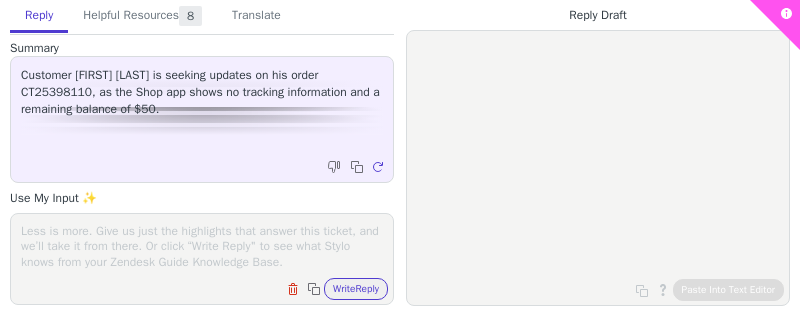 scroll, scrollTop: 0, scrollLeft: 0, axis: both 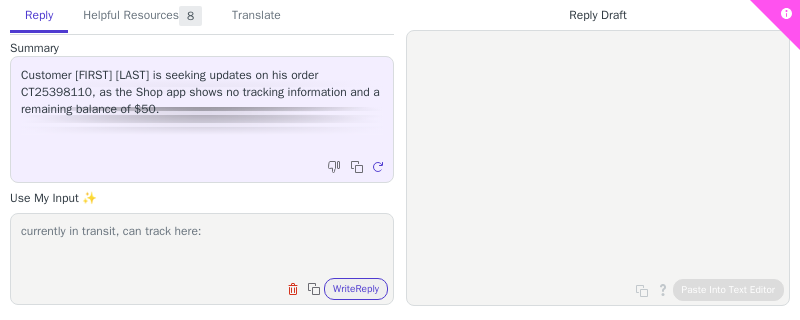 paste on "https://webtrack.dhlglobalmail.com/orders/33872507037419735/details/420781099261290326135018930147" 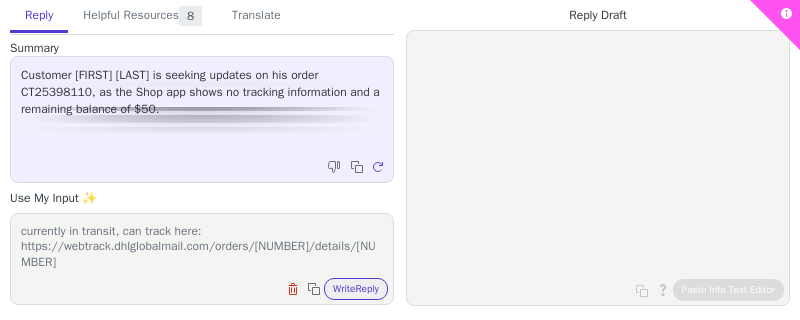 scroll, scrollTop: 15, scrollLeft: 0, axis: vertical 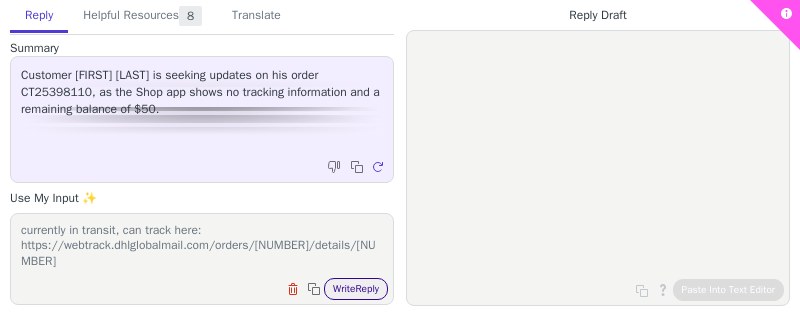 type on "currently in transit, can track here: https://webtrack.dhlglobalmail.com/orders/33872507037419735/details/420781099261290326135018930147" 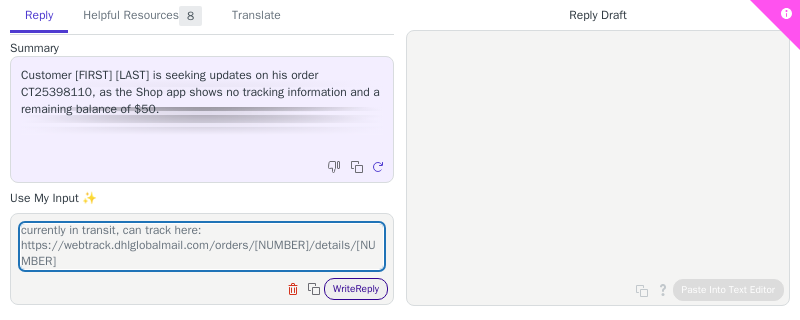 click on "Write  Reply" at bounding box center [356, 289] 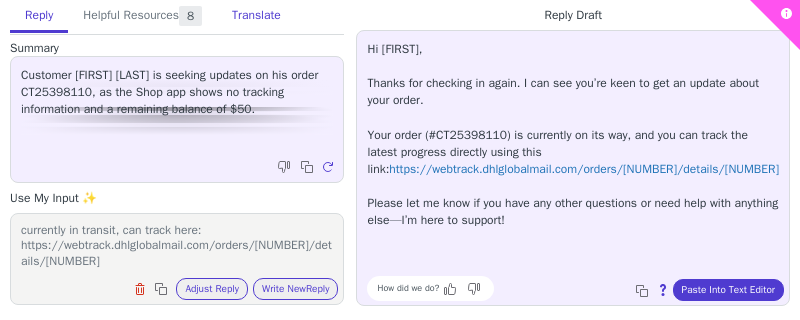 scroll, scrollTop: 0, scrollLeft: 0, axis: both 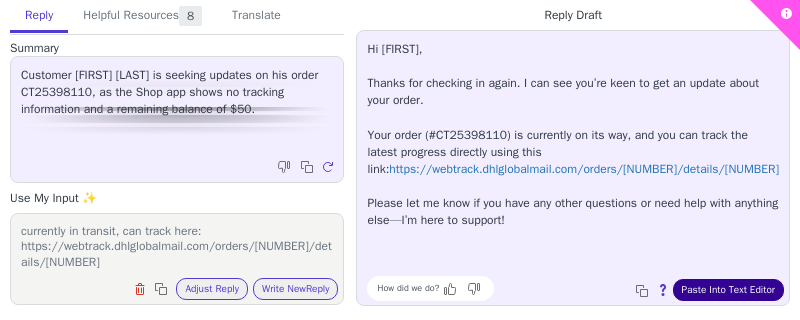 click on "Paste Into Text Editor" at bounding box center [728, 290] 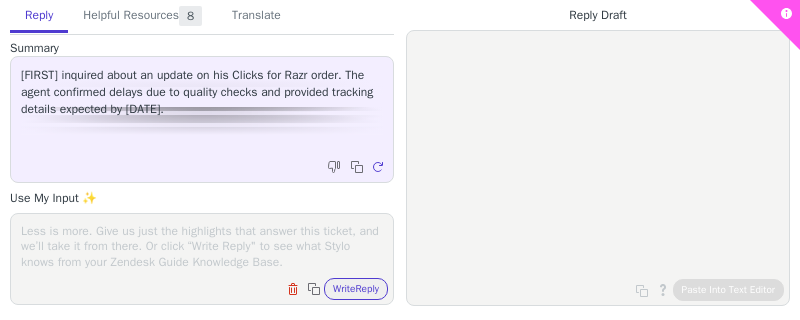 scroll, scrollTop: 0, scrollLeft: 0, axis: both 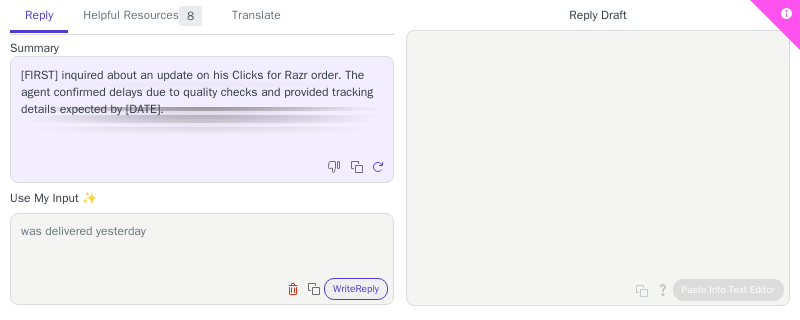 paste on "https://track.floship.com/[TRACKING_ID]" 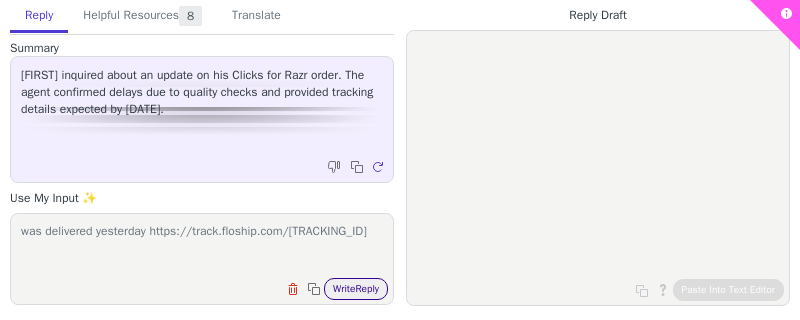 type on "was delivered yesterday https://track.floship.com/[TRACKING_ID]" 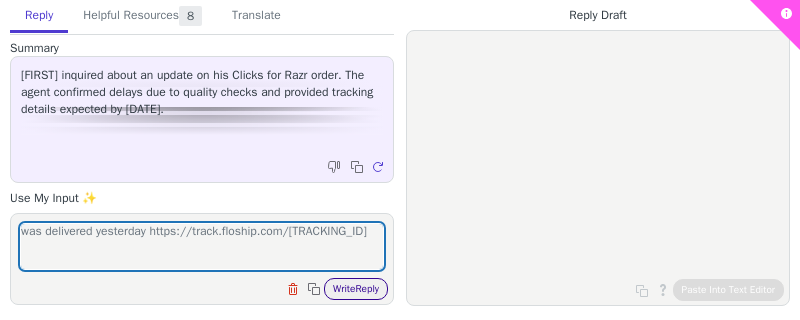 click on "Write  Reply" at bounding box center [356, 289] 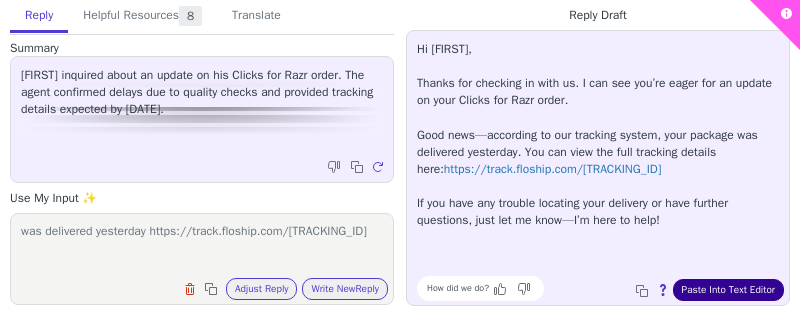 click on "Paste Into Text Editor" at bounding box center (728, 290) 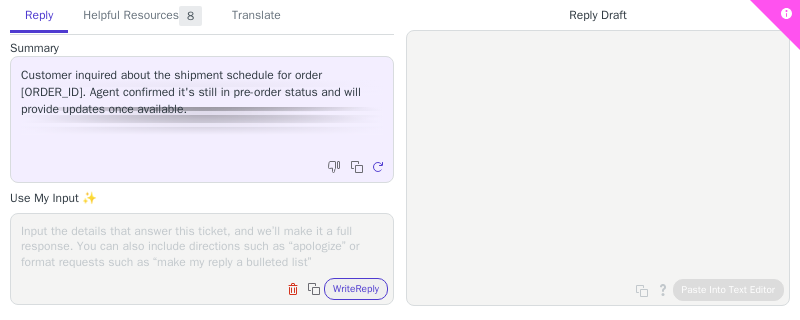 scroll, scrollTop: 0, scrollLeft: 0, axis: both 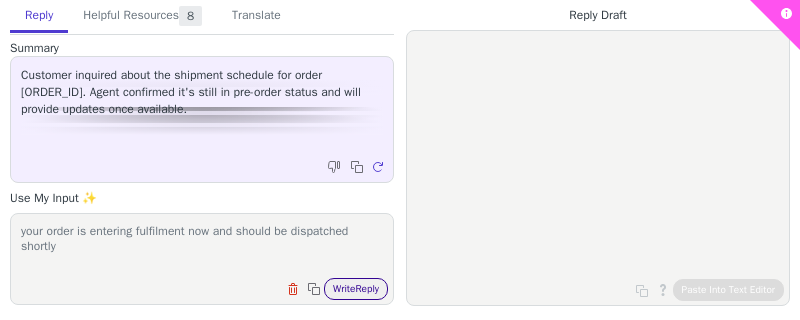 type on "your order is entering fulfilment now and should be dispatched shortly" 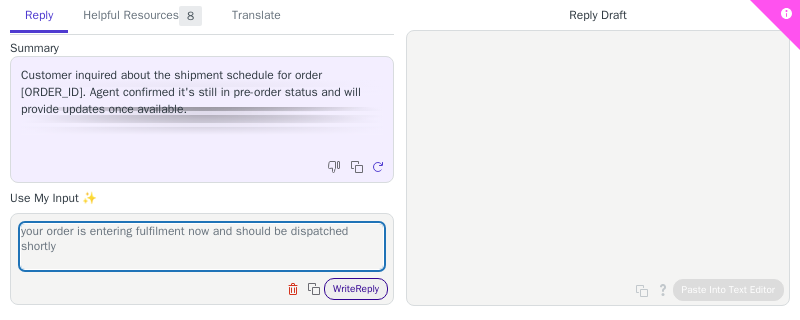 click on "Write  Reply" at bounding box center [356, 289] 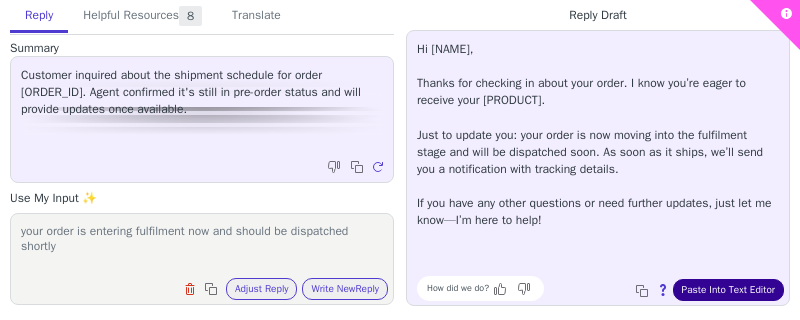 click on "Paste Into Text Editor" at bounding box center (728, 290) 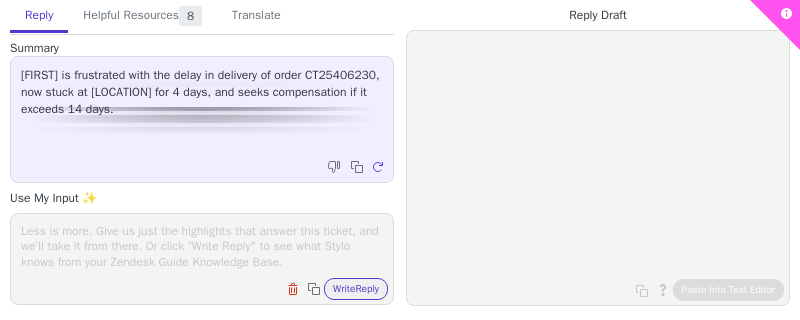 scroll, scrollTop: 0, scrollLeft: 0, axis: both 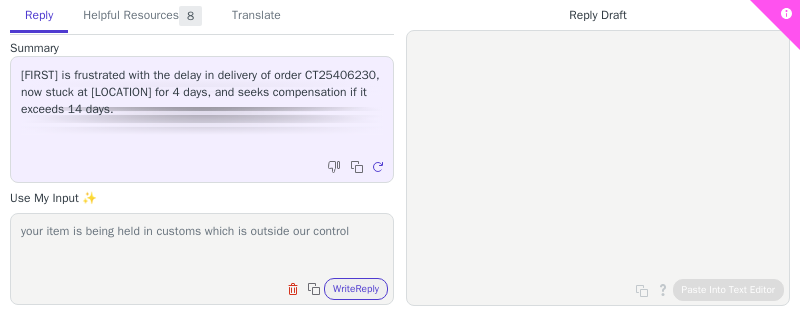 paste on "https://www.royalmail.com/track-your-item#/tracking-results/LD510254017HK" 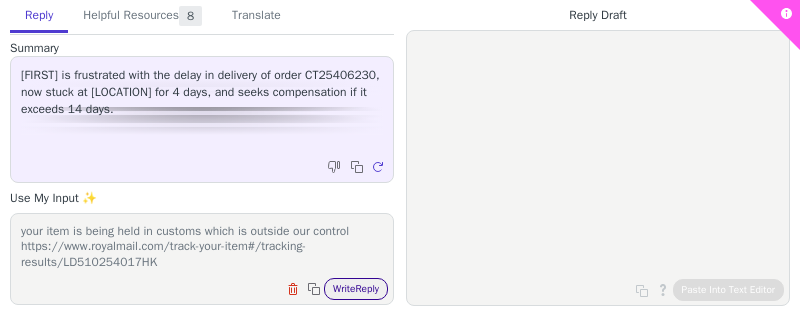 type on "your item is being held in customs which is outside our control https://www.royalmail.com/track-your-item#/tracking-results/LD510254017HK" 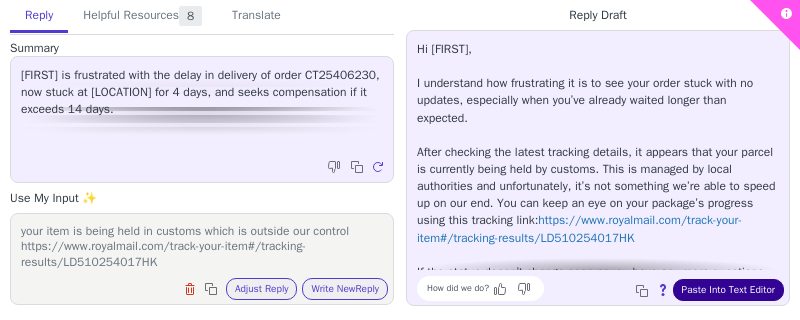 click on "Paste Into Text Editor" at bounding box center (728, 290) 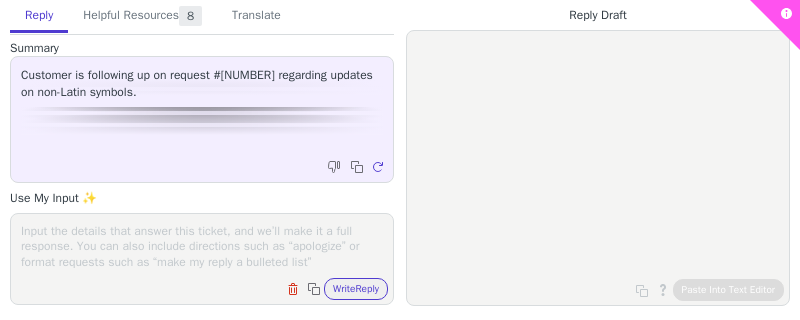 scroll, scrollTop: 0, scrollLeft: 0, axis: both 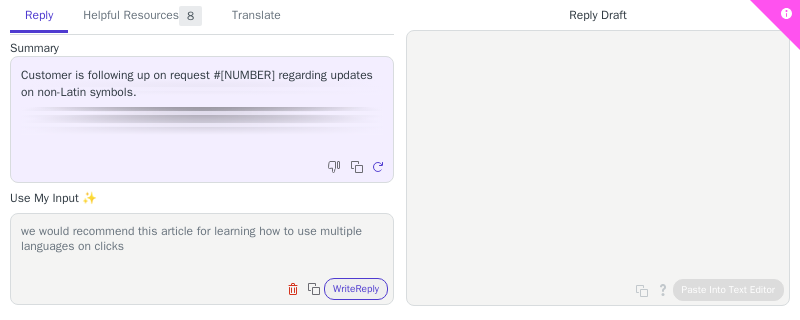 paste on "https://discover.clicks.tech/typing-two-tongues-guide-multilingual-clicks" 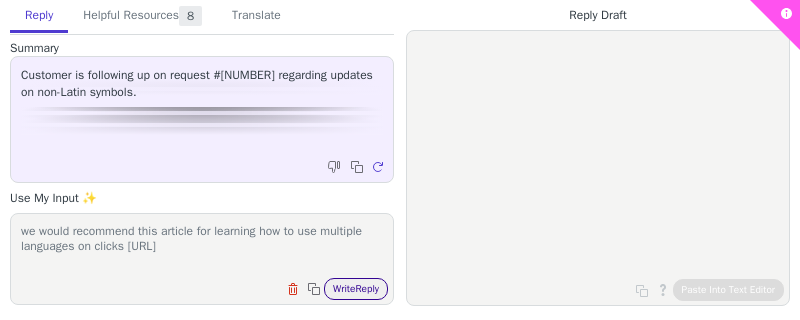 type on "we would recommend this article for learning how to use multiple languages on clicks [URL]" 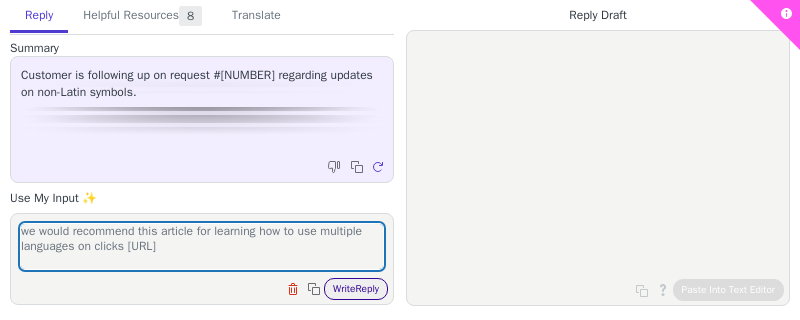 click on "Write  Reply" at bounding box center (356, 289) 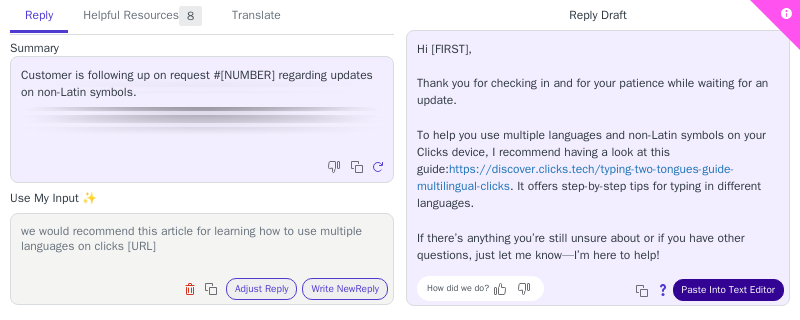 click on "Paste Into Text Editor" at bounding box center (728, 290) 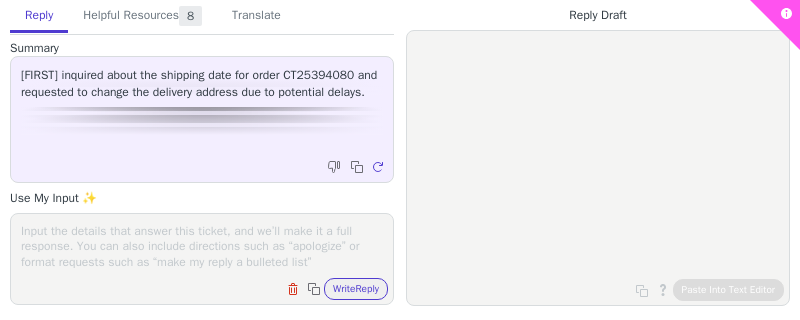 scroll, scrollTop: 0, scrollLeft: 0, axis: both 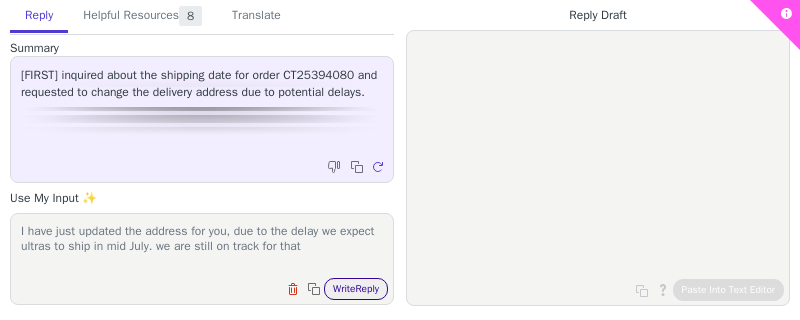 type on "I have just updated the address for you, due to the delay we expect ultras to ship in mid July. we are still on track for that" 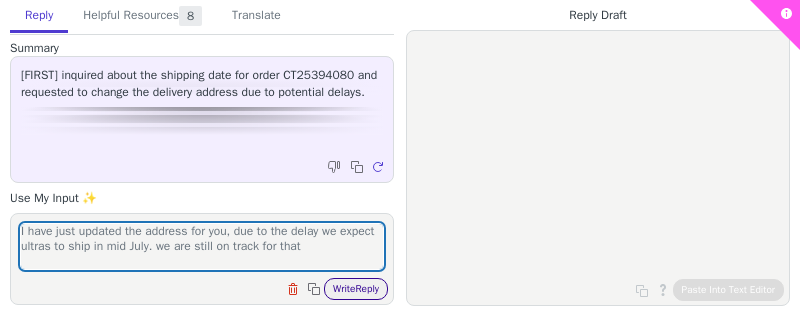click on "Write  Reply" at bounding box center (356, 289) 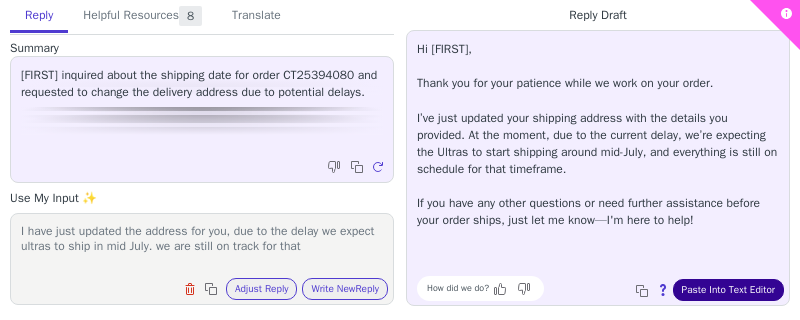 click on "Paste Into Text Editor" at bounding box center [728, 290] 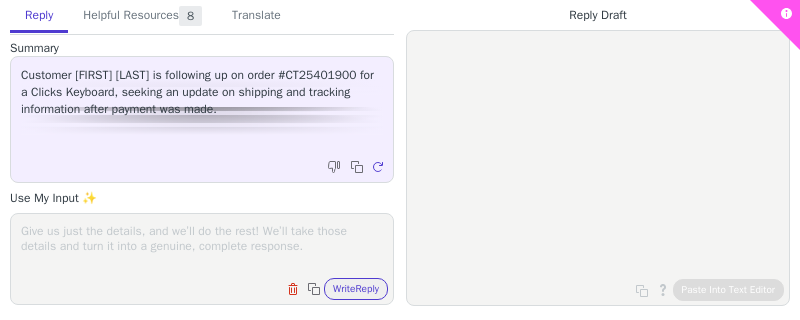 scroll, scrollTop: 0, scrollLeft: 0, axis: both 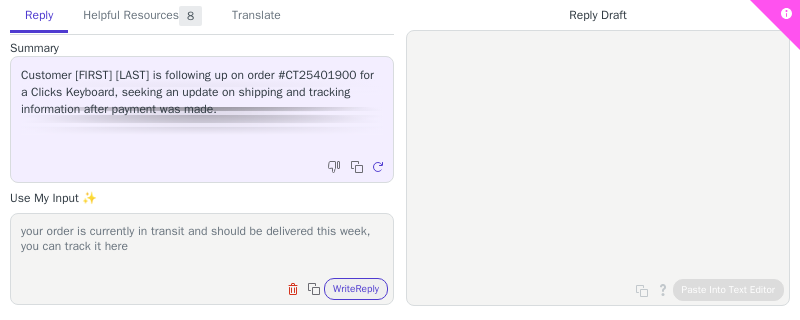 paste on "https://tools.usps.com/go/TrackConfirmAction_input?qtc_tLabels1=[TRACKING_NUMBER]" 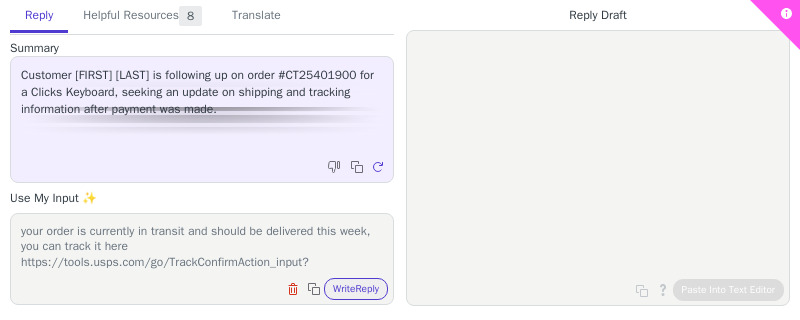 scroll, scrollTop: 15, scrollLeft: 0, axis: vertical 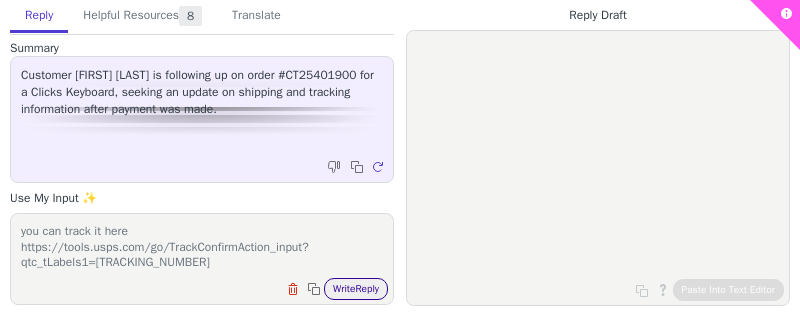type on "your order is currently in transit and should be delivered this week, you can track it here https://tools.usps.com/go/TrackConfirmAction_input?qtc_tLabels1=[TRACKING_NUMBER]" 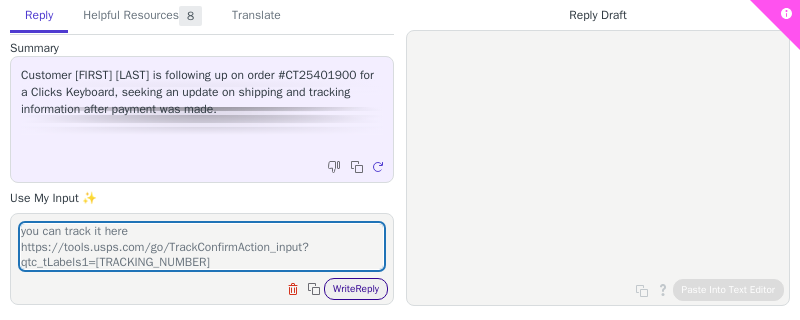 click on "Write  Reply" at bounding box center [356, 289] 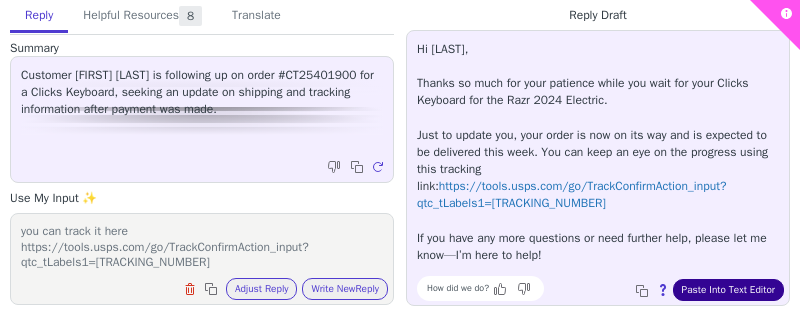 click on "Paste Into Text Editor" at bounding box center [728, 290] 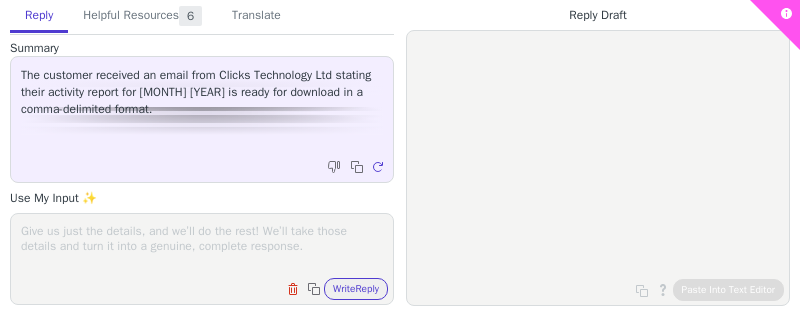scroll, scrollTop: 0, scrollLeft: 0, axis: both 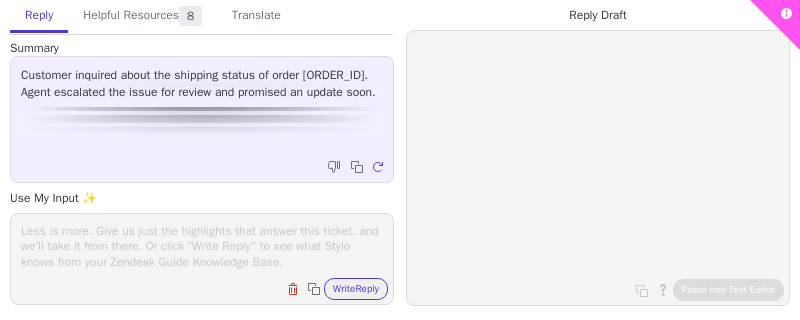 click at bounding box center (202, 246) 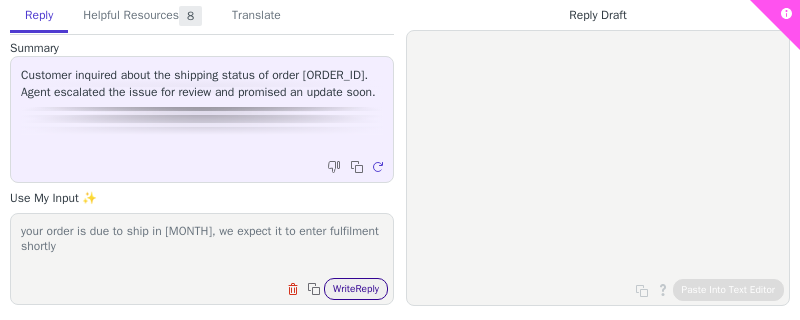 type on "your order is due to ship in mid July, we expect it to enter fulfilment shortly" 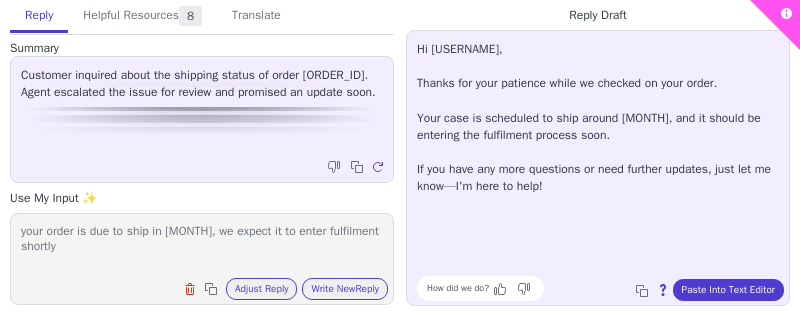 click on "Hi t.bojarski, Thanks for your patience while we checked on your order. Your case is scheduled to ship around mid-July, and it should be entering the fulfilment process soon. If you have any more questions or need further updates, just let me know—I'm here to help! How did we do?   Copy to clipboard About this reply Paste Into Text Editor" at bounding box center (598, 168) 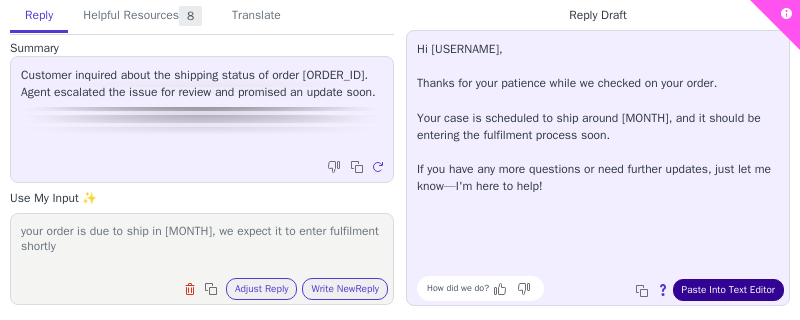 click on "Paste Into Text Editor" at bounding box center [728, 290] 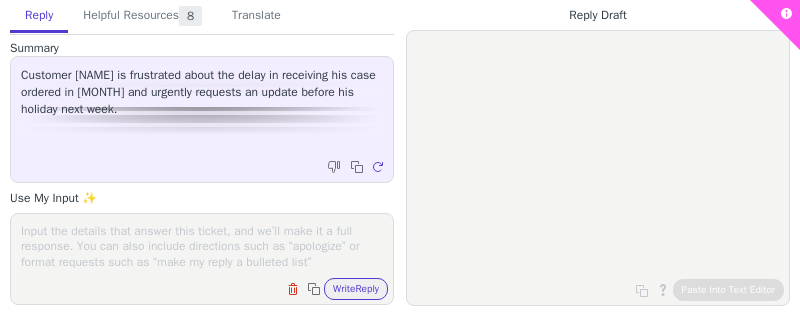 scroll, scrollTop: 0, scrollLeft: 0, axis: both 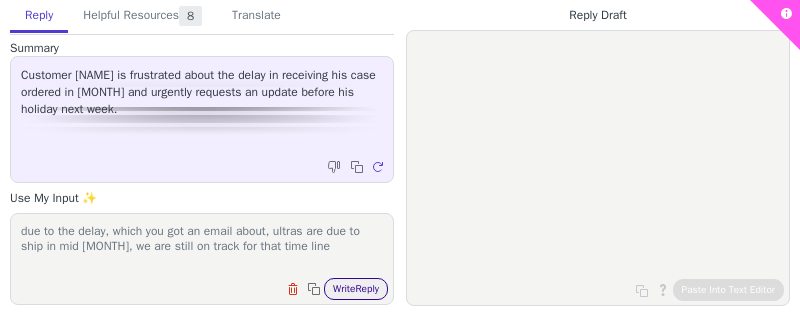 type on "due to the delay, which you got an email about, ultras are due to ship in mid July, we are still on track for that time line" 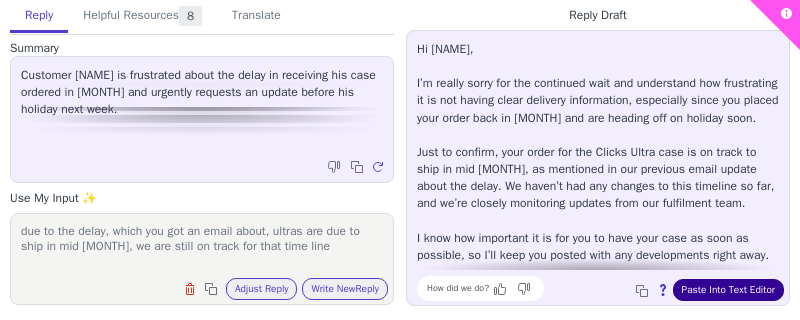 click on "Paste Into Text Editor" at bounding box center (728, 290) 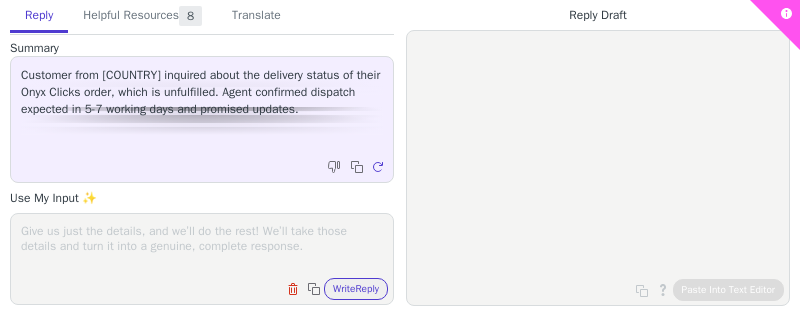 scroll, scrollTop: 0, scrollLeft: 0, axis: both 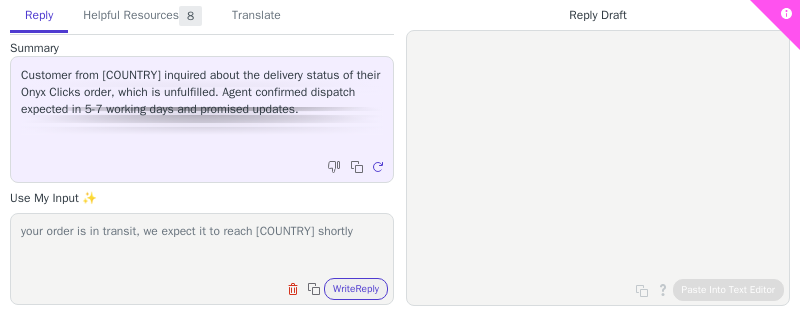 paste on "https://track.floship.com/RP209223487SG" 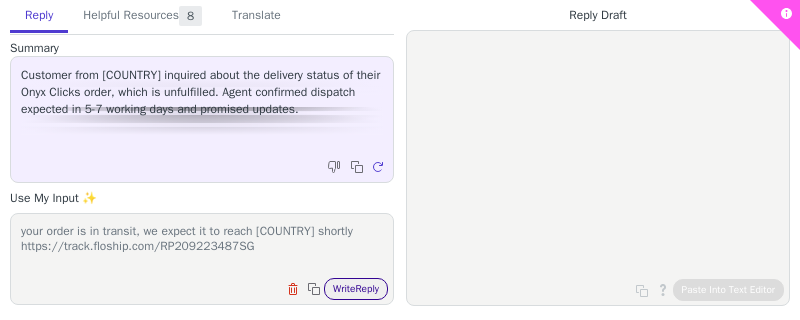 type on "your order is in transit, we expect it to reach [COUNTRY] shortly https://track.floship.com/RP209223487SG" 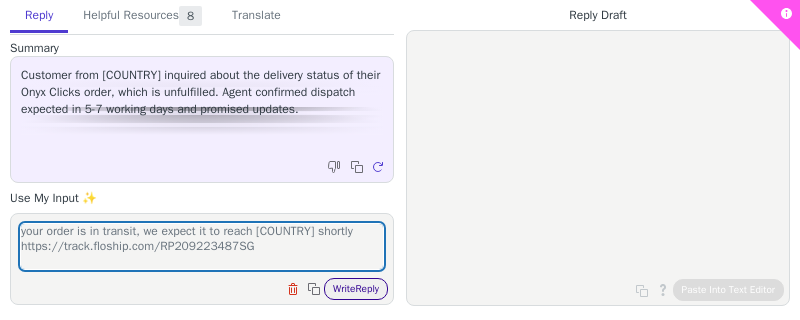 click on "Write  Reply" at bounding box center (356, 289) 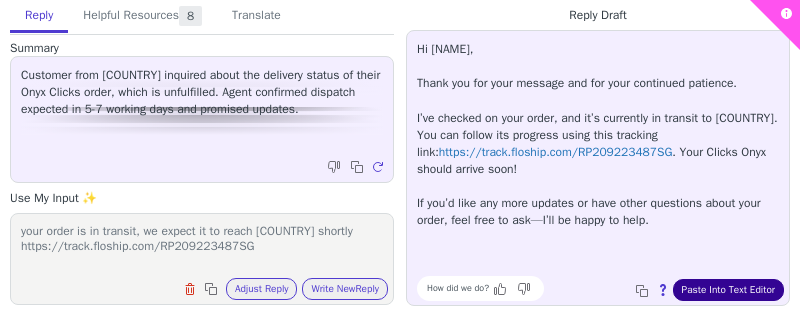 click on "Paste Into Text Editor" at bounding box center [728, 290] 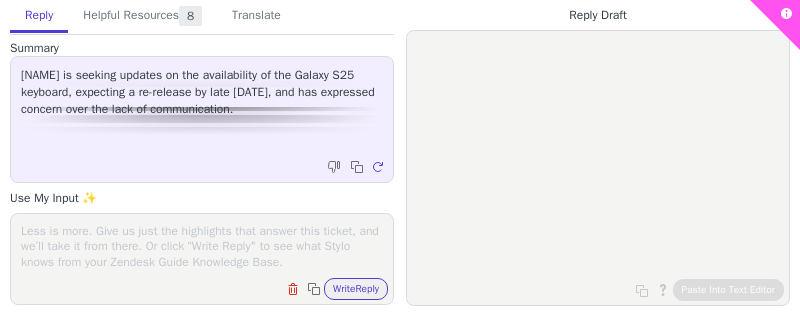 scroll, scrollTop: 0, scrollLeft: 0, axis: both 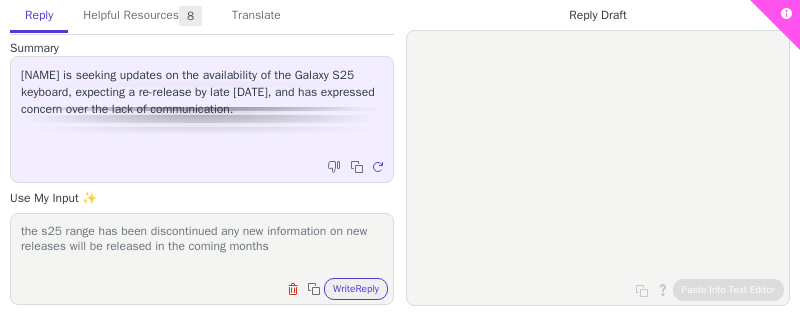 click on "the s25 range has been discontinued any new information on new releases will be released in the coming months" at bounding box center (202, 246) 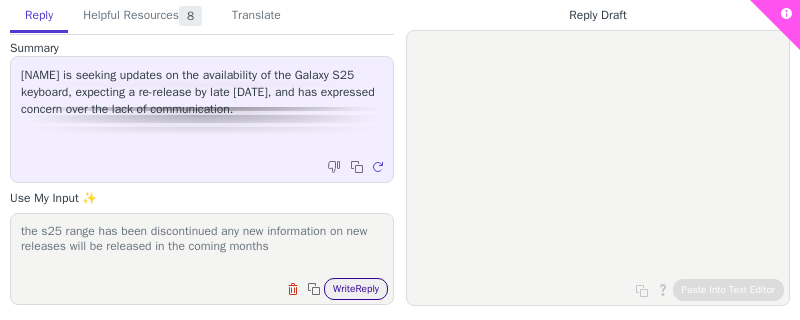type on "the s25 range has been discontinued any new information on new releases will be released in the coming months" 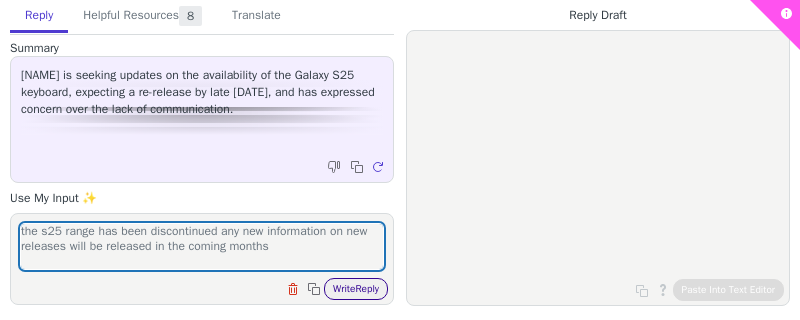 click on "Write  Reply" at bounding box center (356, 289) 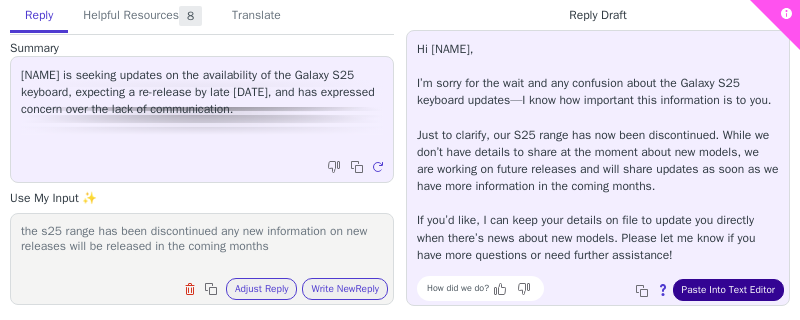 click on "Paste Into Text Editor" at bounding box center [728, 290] 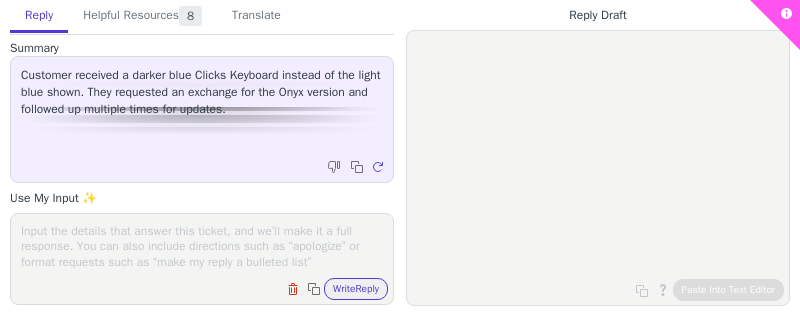 scroll, scrollTop: 0, scrollLeft: 0, axis: both 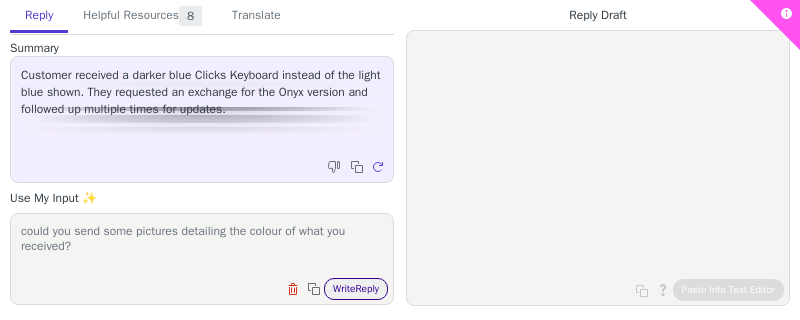 type on "could you send some pictures detailing the colour of what you received?" 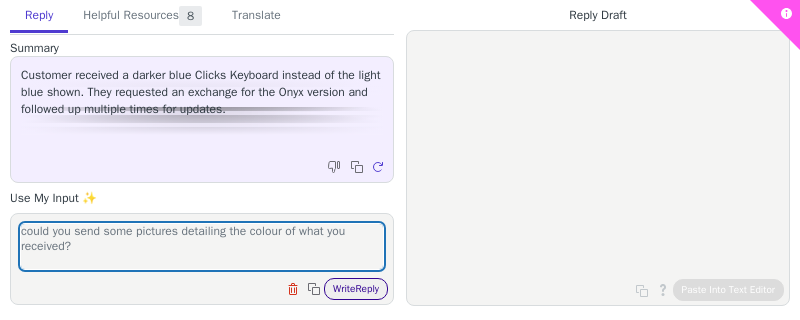 click on "Write  Reply" at bounding box center (356, 289) 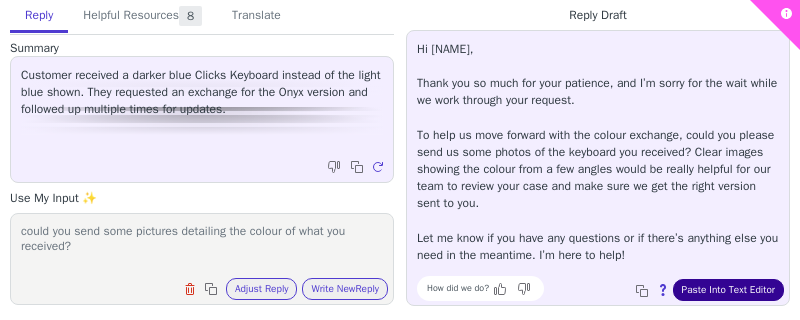 click on "Paste Into Text Editor" at bounding box center (728, 290) 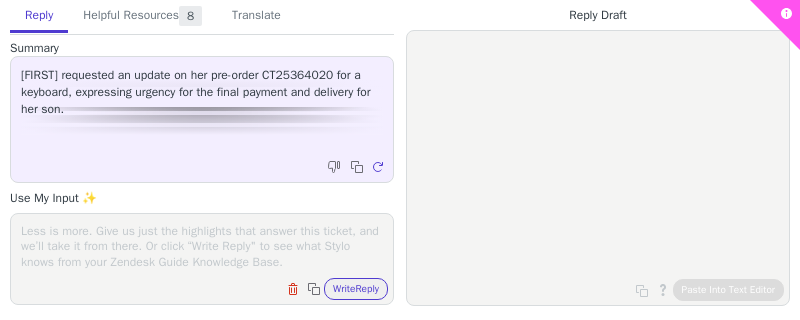 scroll, scrollTop: 0, scrollLeft: 0, axis: both 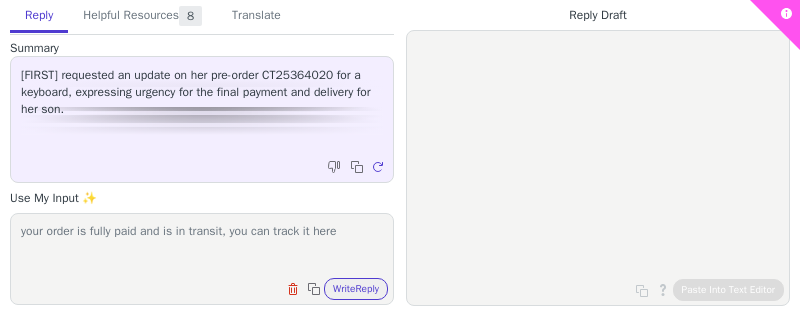 paste on "https://www.yuntrack.com/parcelTracking?id=[TRACKING_ID]" 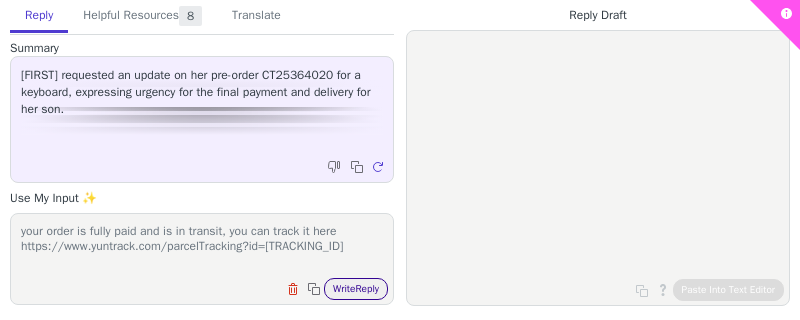 type on "your order is fully paid and is in transit, you can track it here https://www.yuntrack.com/parcelTracking?id=[TRACKING_ID]" 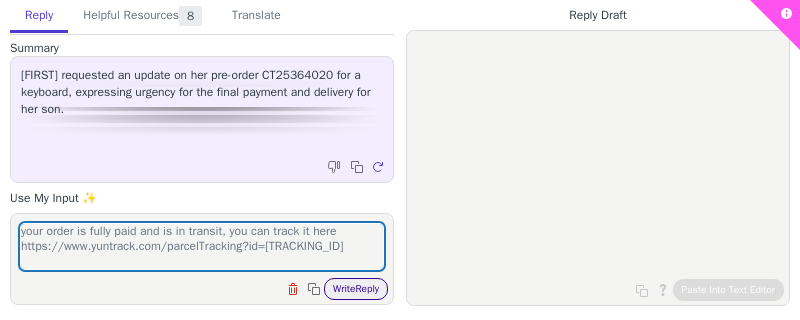 click on "Write  Reply" at bounding box center (356, 289) 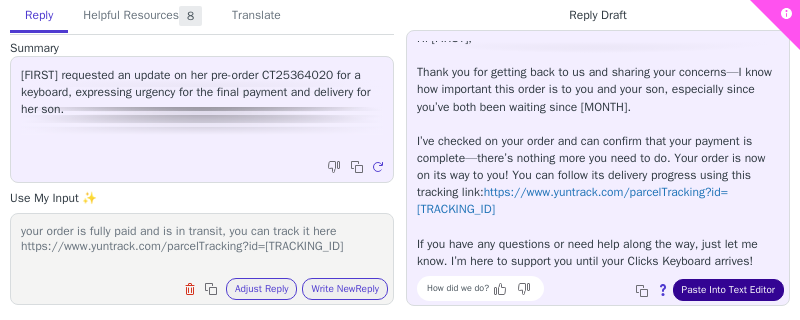 scroll, scrollTop: 26, scrollLeft: 0, axis: vertical 